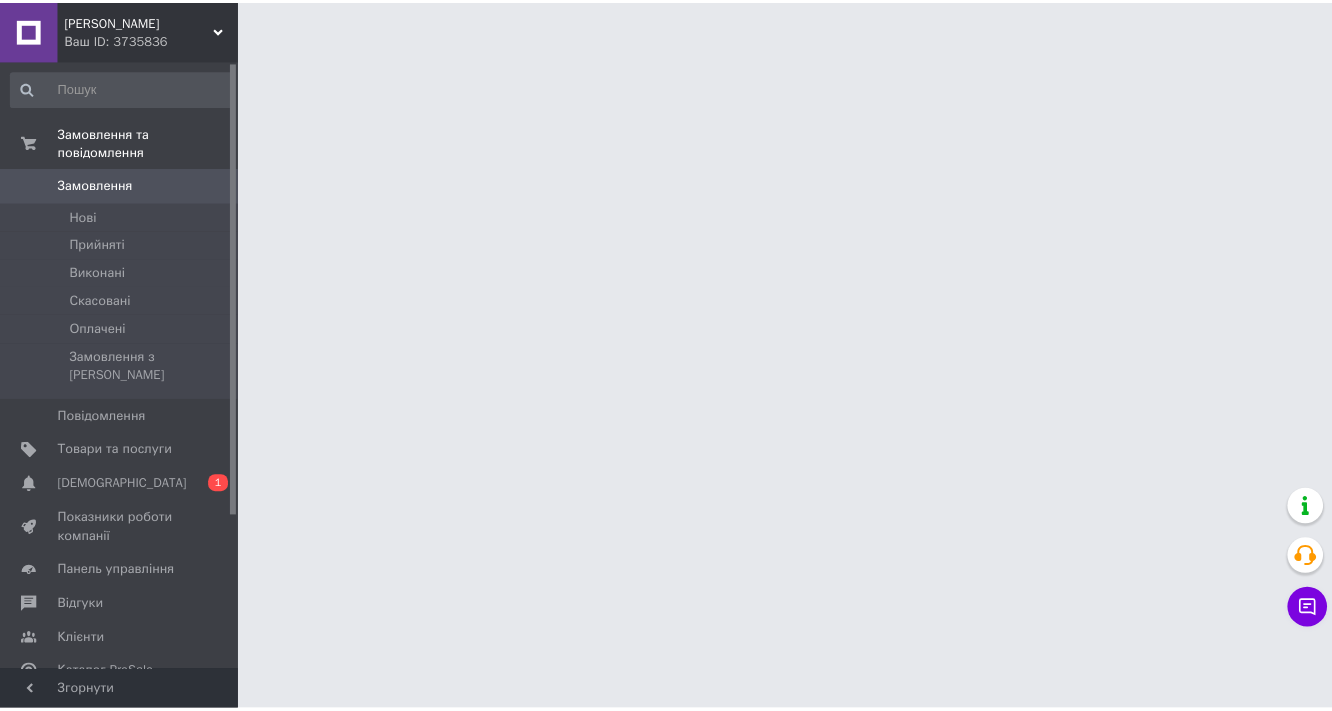 scroll, scrollTop: 0, scrollLeft: 0, axis: both 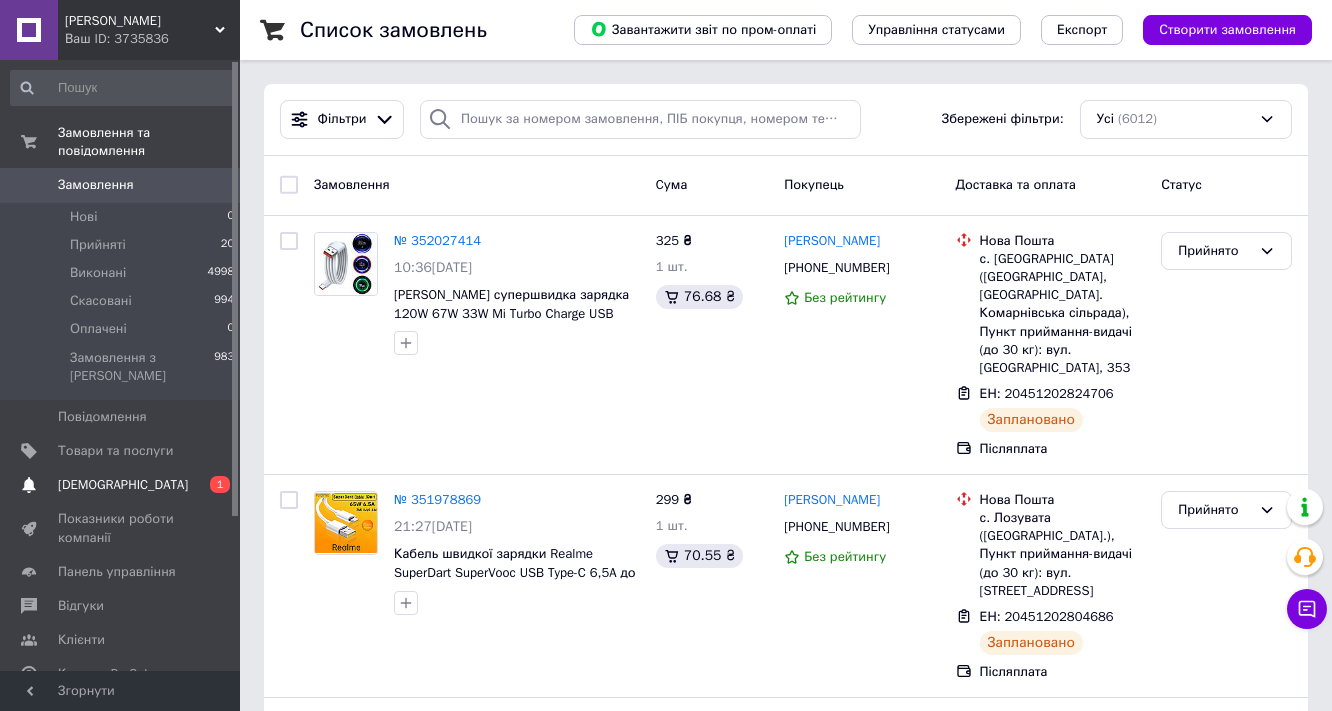 click on "[DEMOGRAPHIC_DATA]" at bounding box center (123, 485) 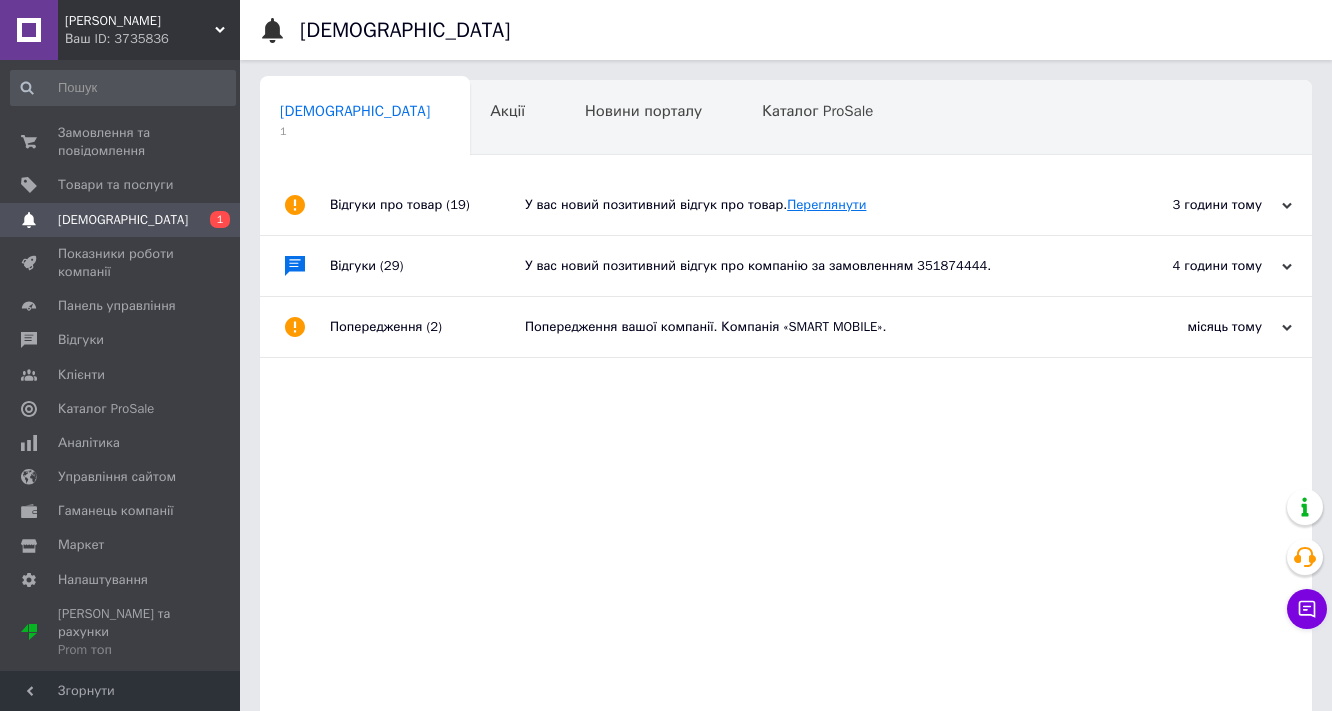 click on "Переглянути" at bounding box center [826, 204] 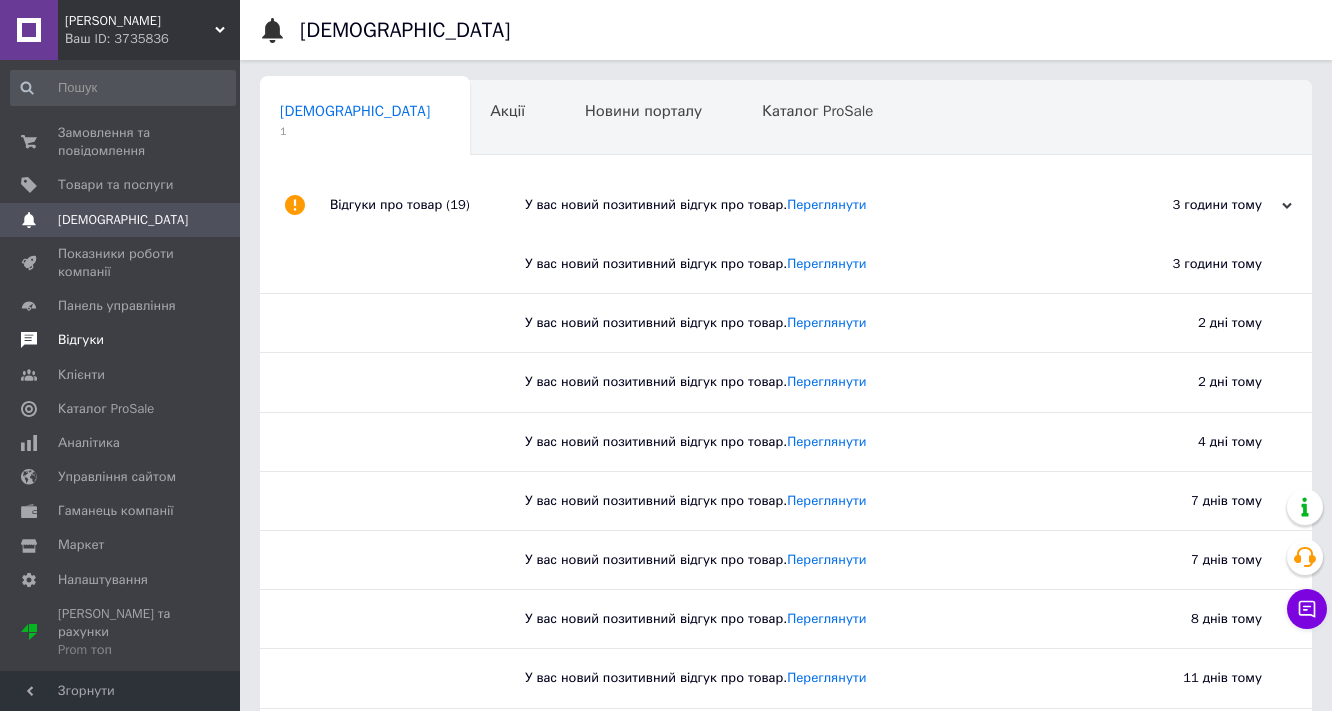 click on "Відгуки" at bounding box center (81, 340) 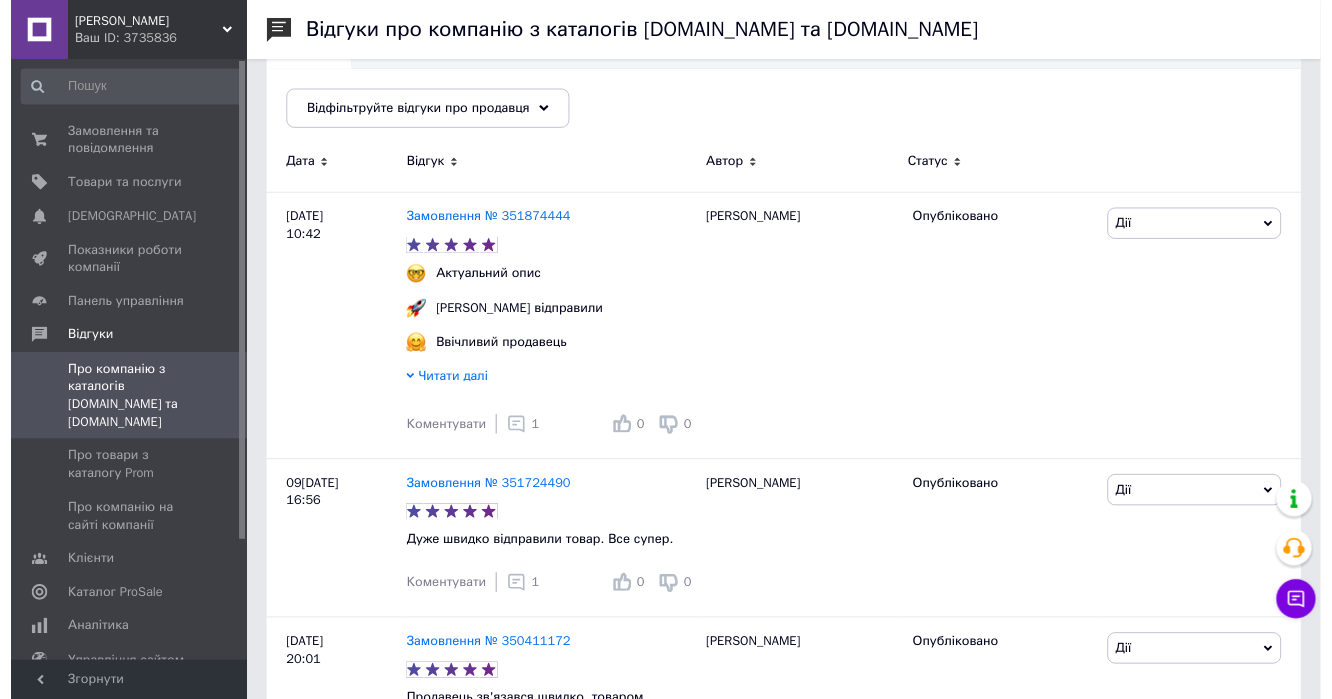 scroll, scrollTop: 240, scrollLeft: 0, axis: vertical 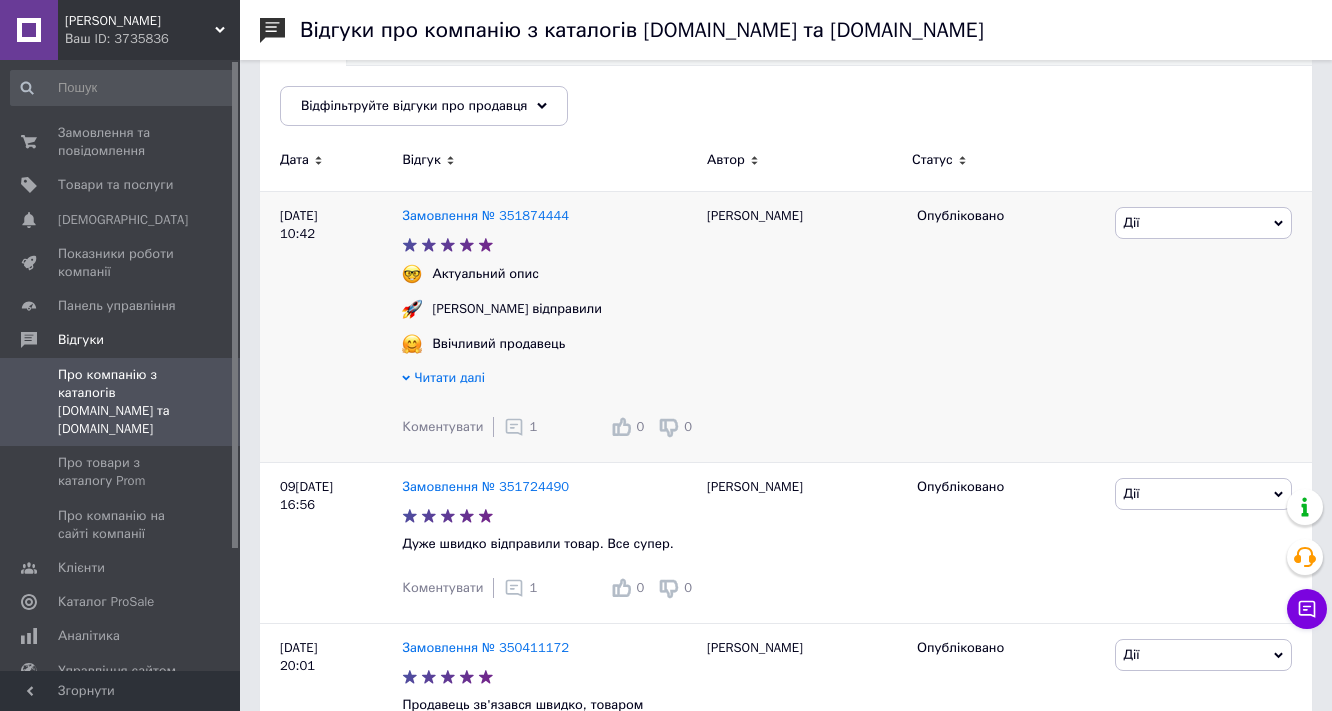click 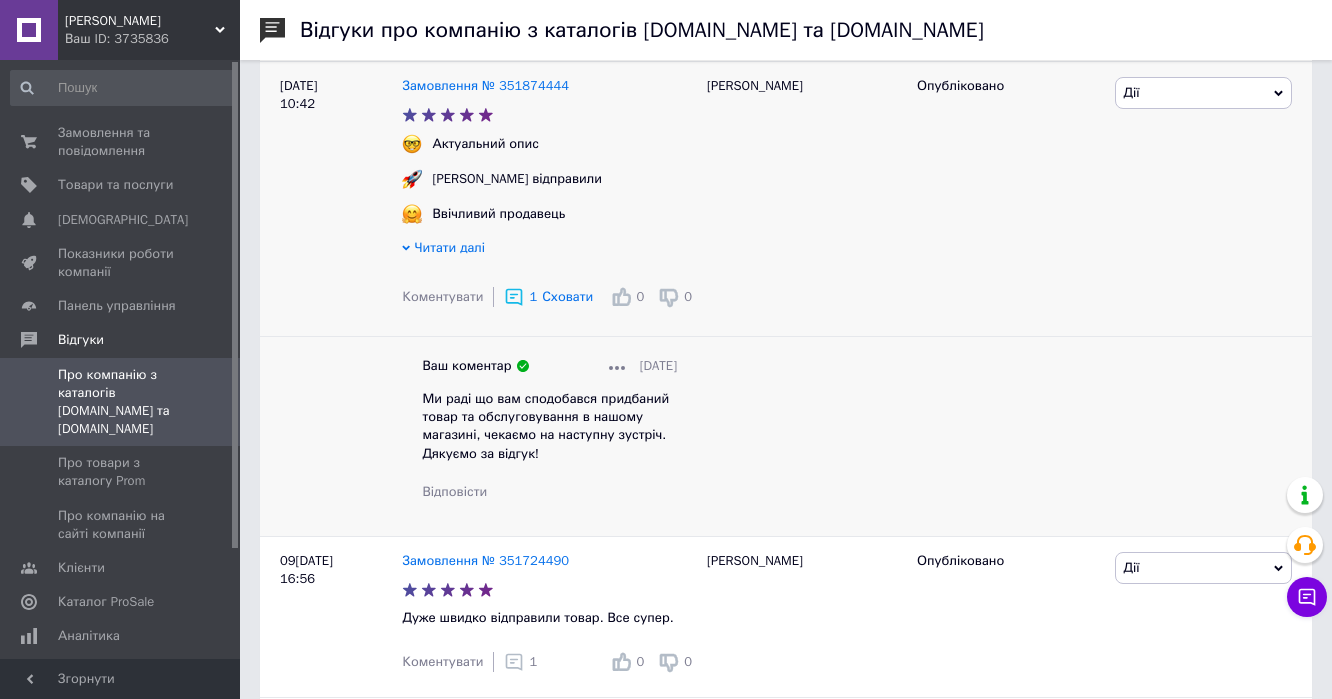 scroll, scrollTop: 400, scrollLeft: 0, axis: vertical 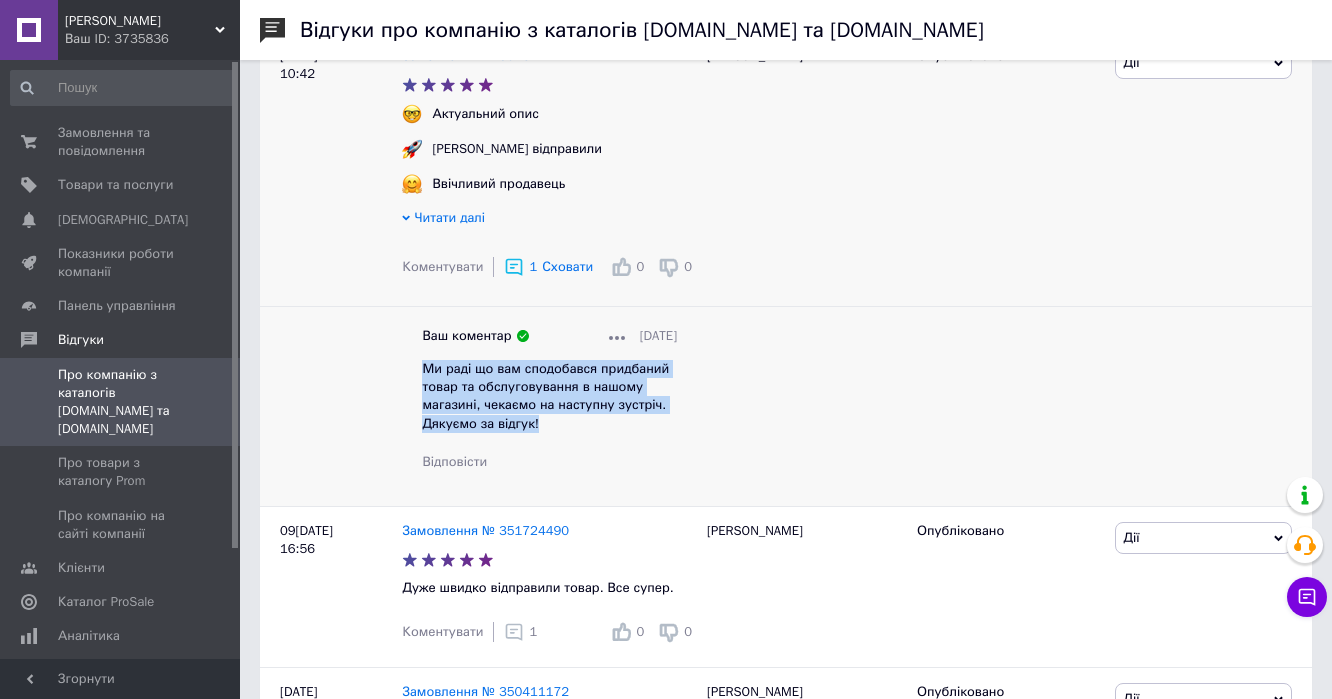 drag, startPoint x: 540, startPoint y: 424, endPoint x: 423, endPoint y: 372, distance: 128.03516 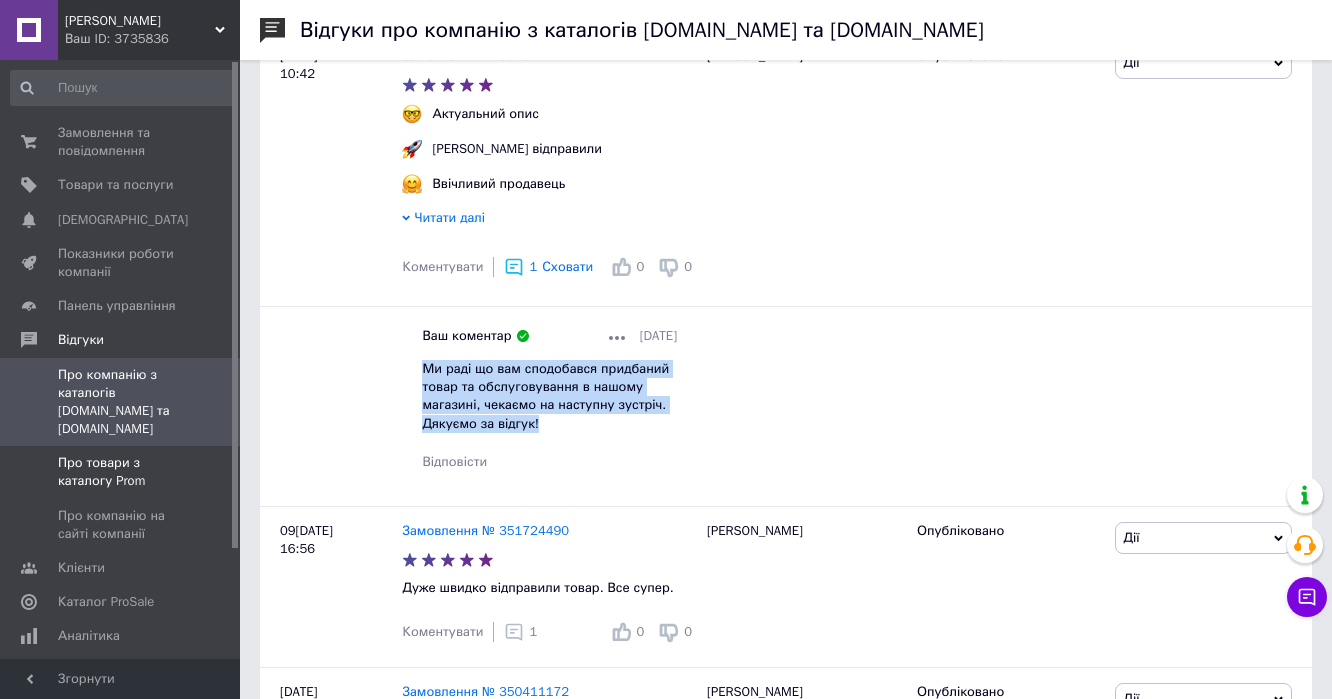 click on "Про товари з каталогу Prom" at bounding box center [121, 472] 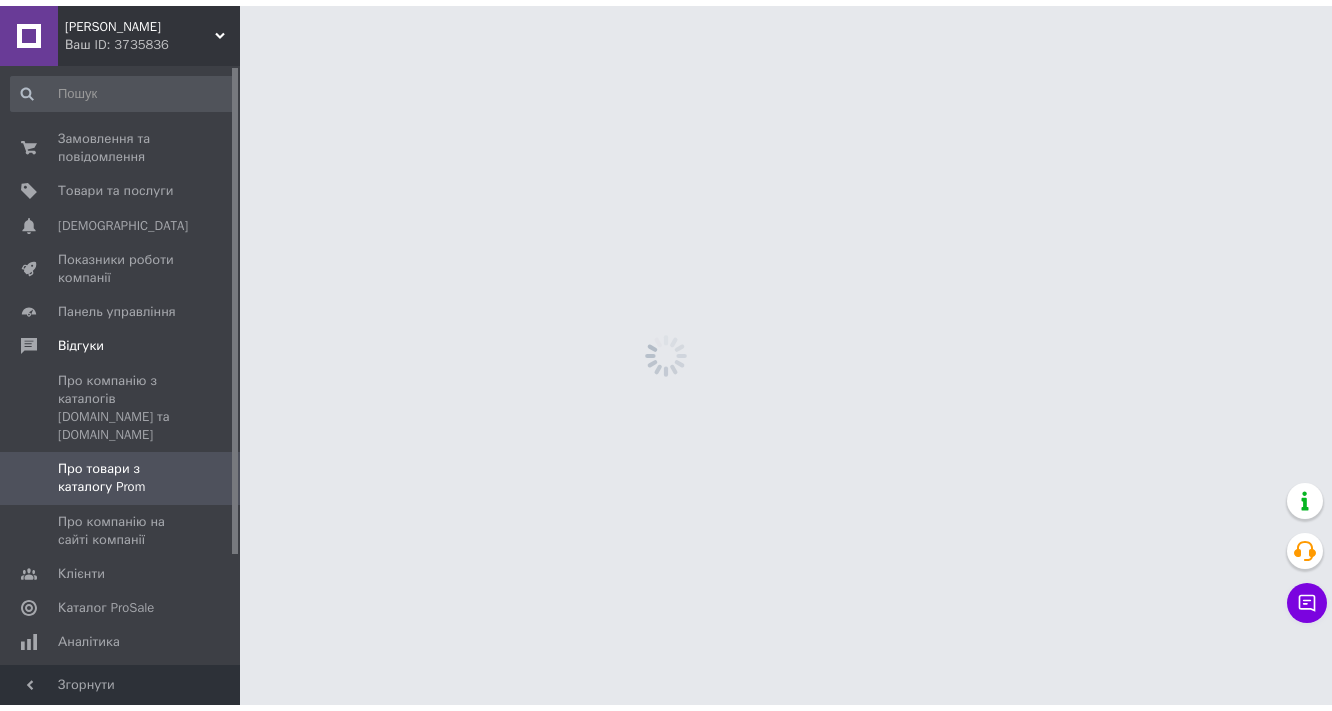 scroll, scrollTop: 0, scrollLeft: 0, axis: both 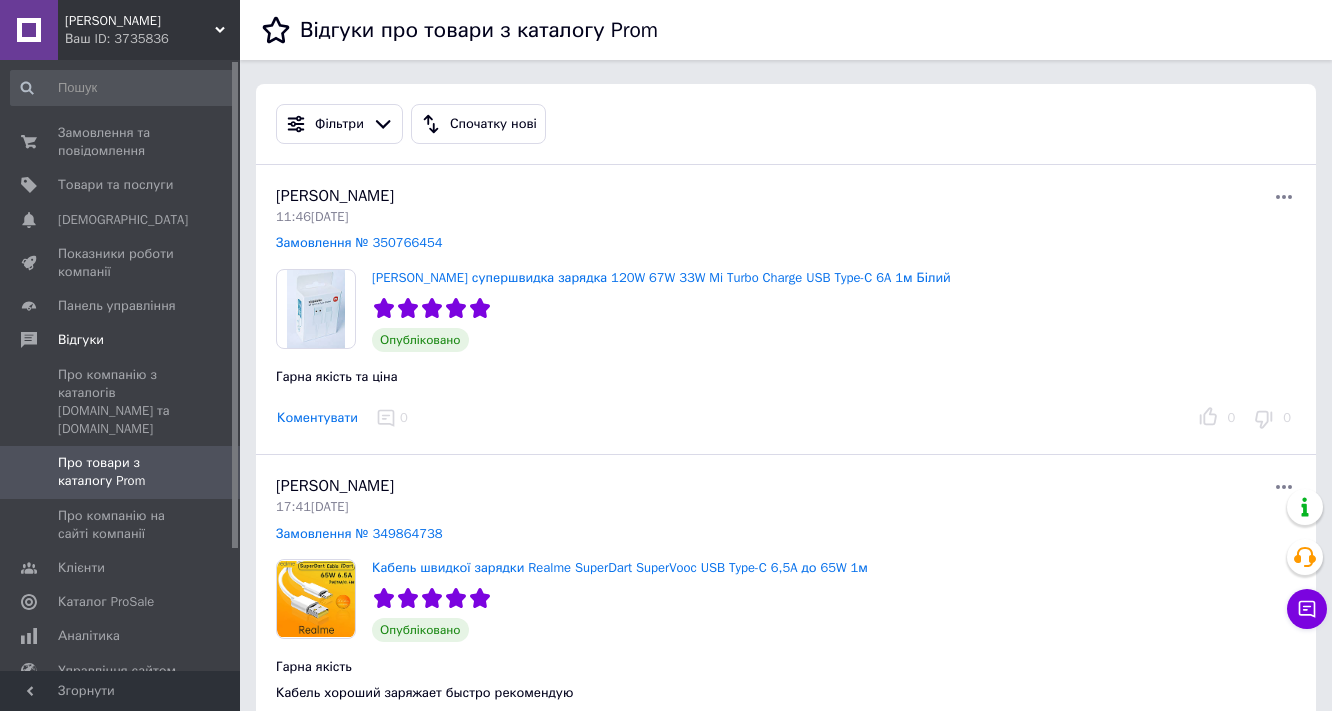 click on "Коментувати" at bounding box center (317, 418) 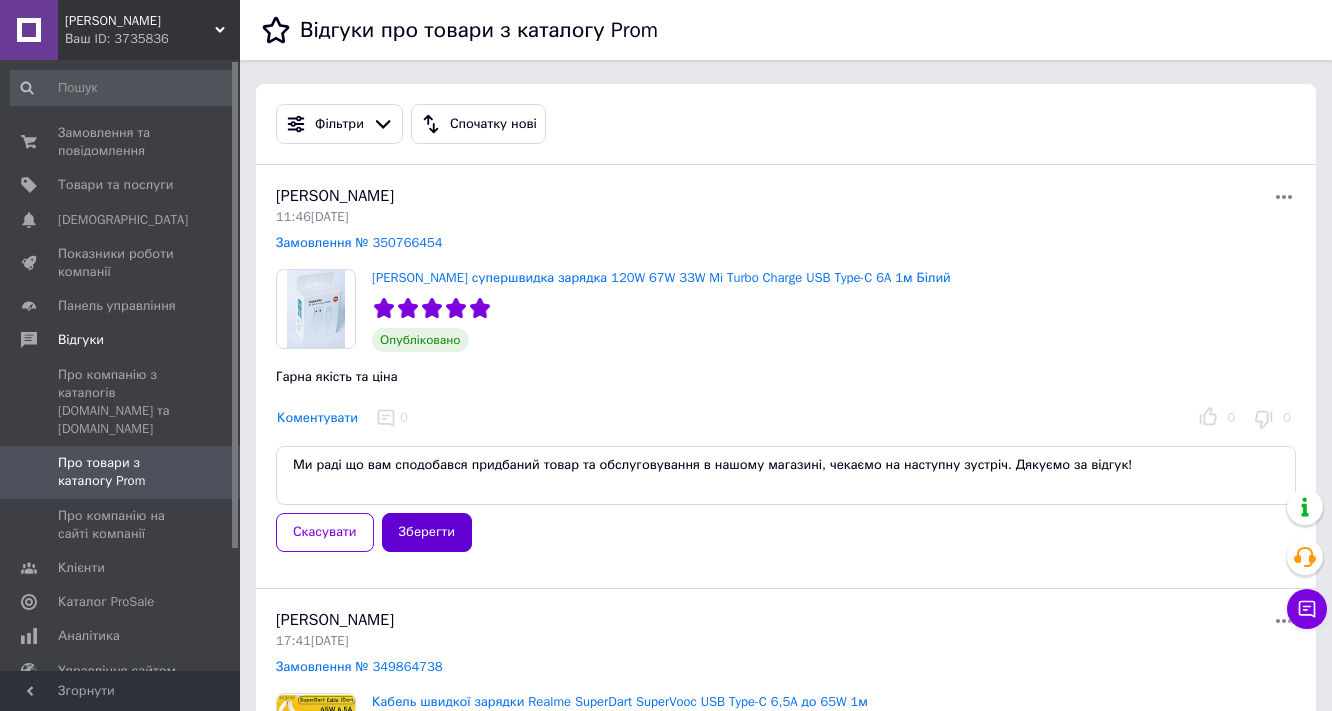 type on "Ми раді що вам сподобався придбаний товар та обслуговування в нашому магазині, чекаємо на наступну зустріч. Дякуємо за відгук!" 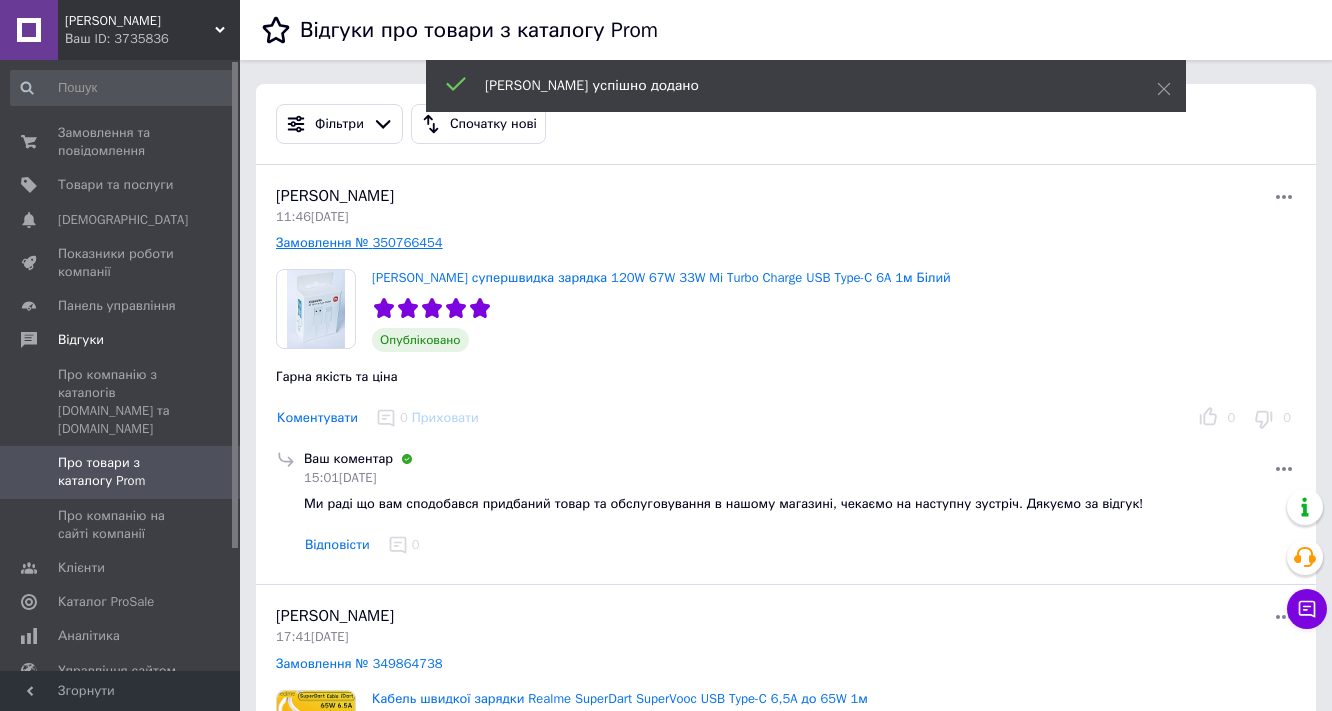 click on "Замовлення №   350766454" at bounding box center [359, 242] 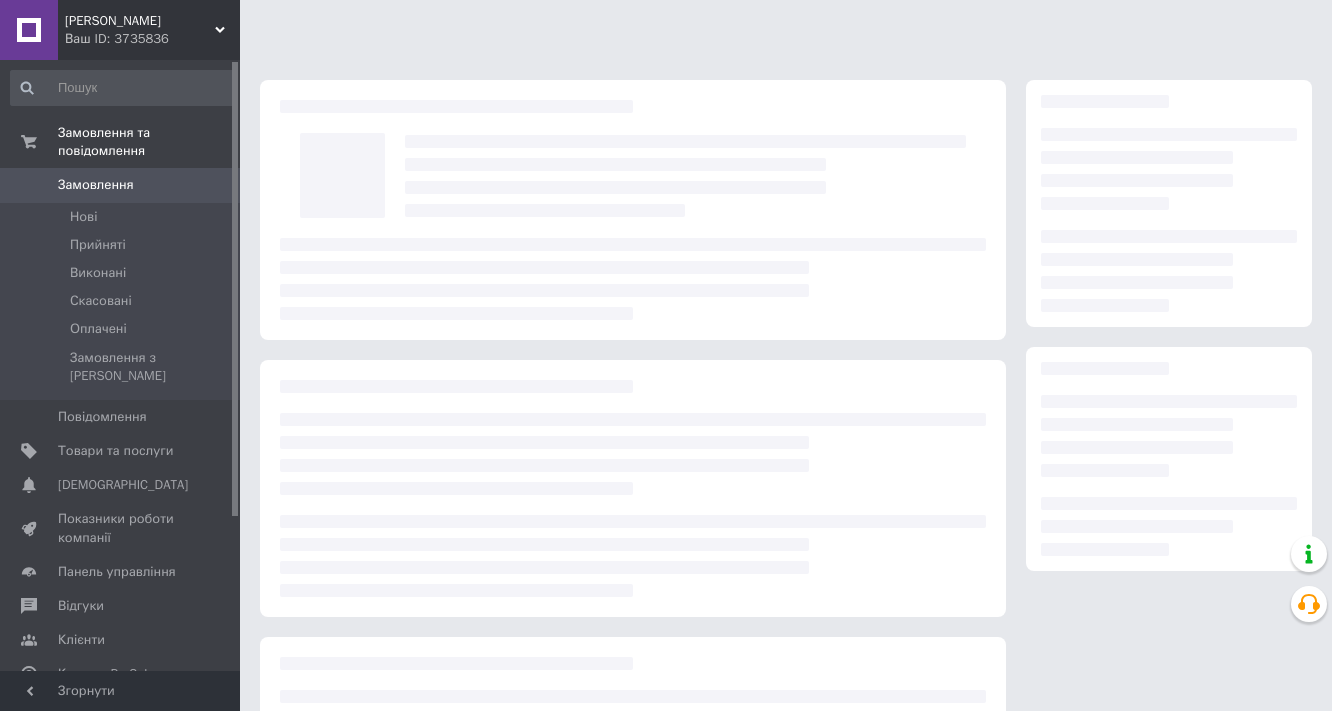 scroll, scrollTop: 0, scrollLeft: 0, axis: both 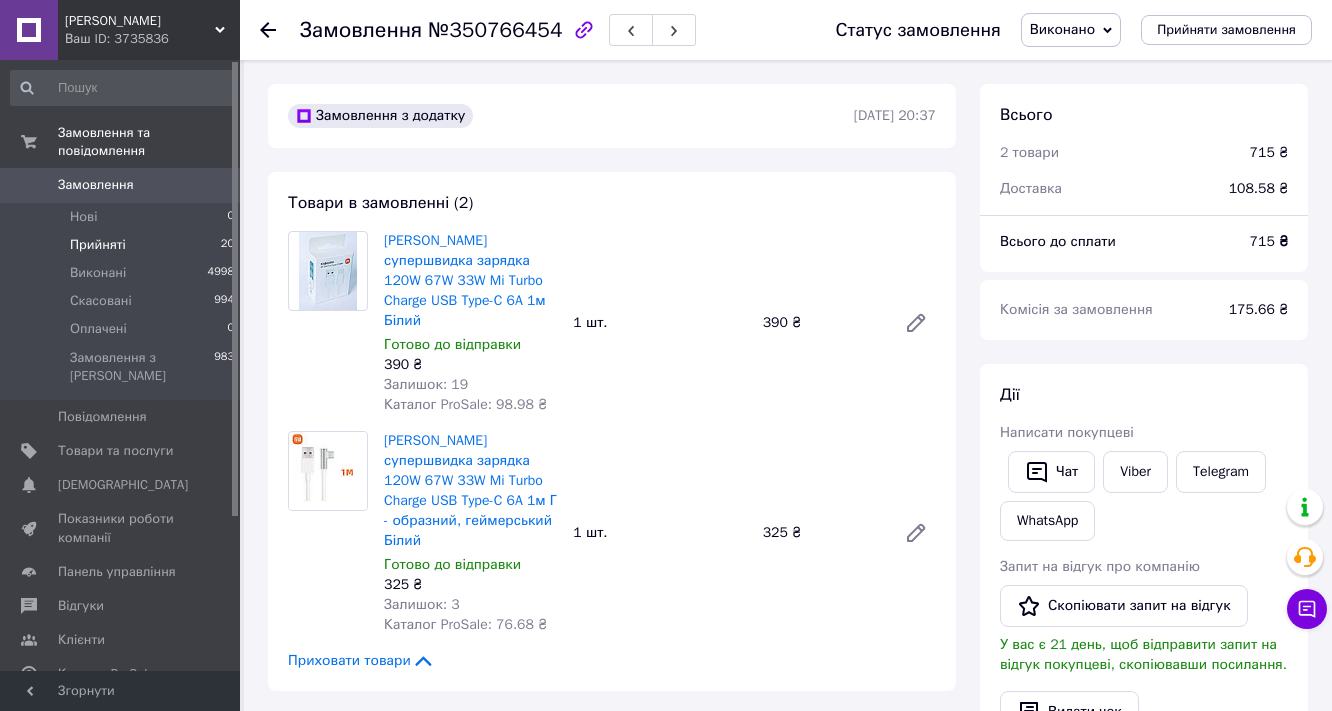click on "Прийняті" at bounding box center [98, 245] 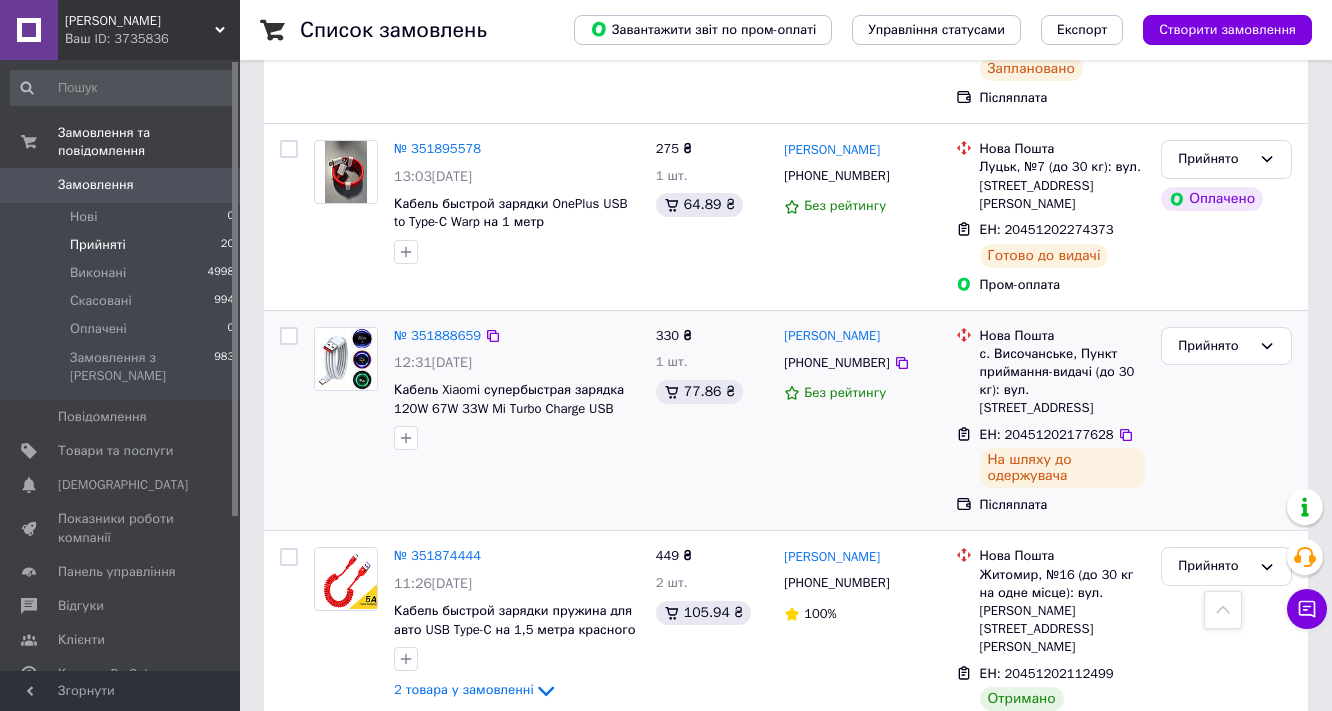 scroll, scrollTop: 960, scrollLeft: 0, axis: vertical 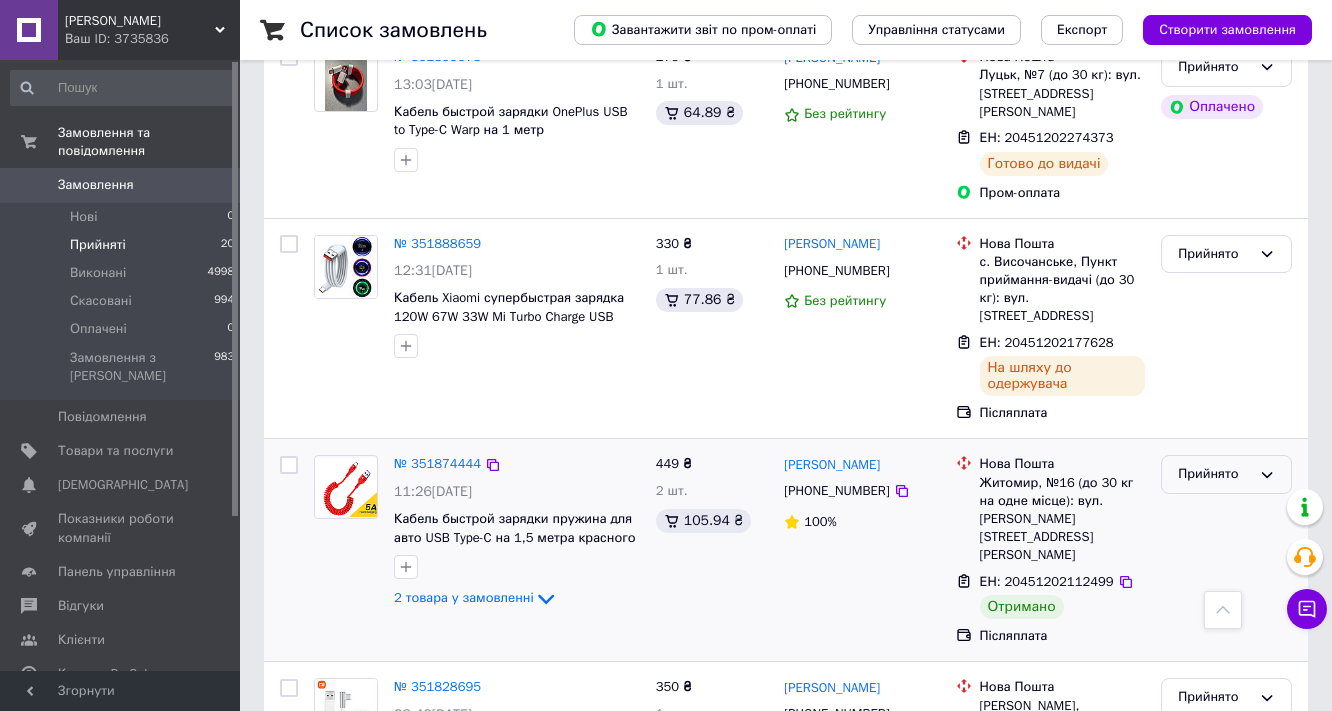 click 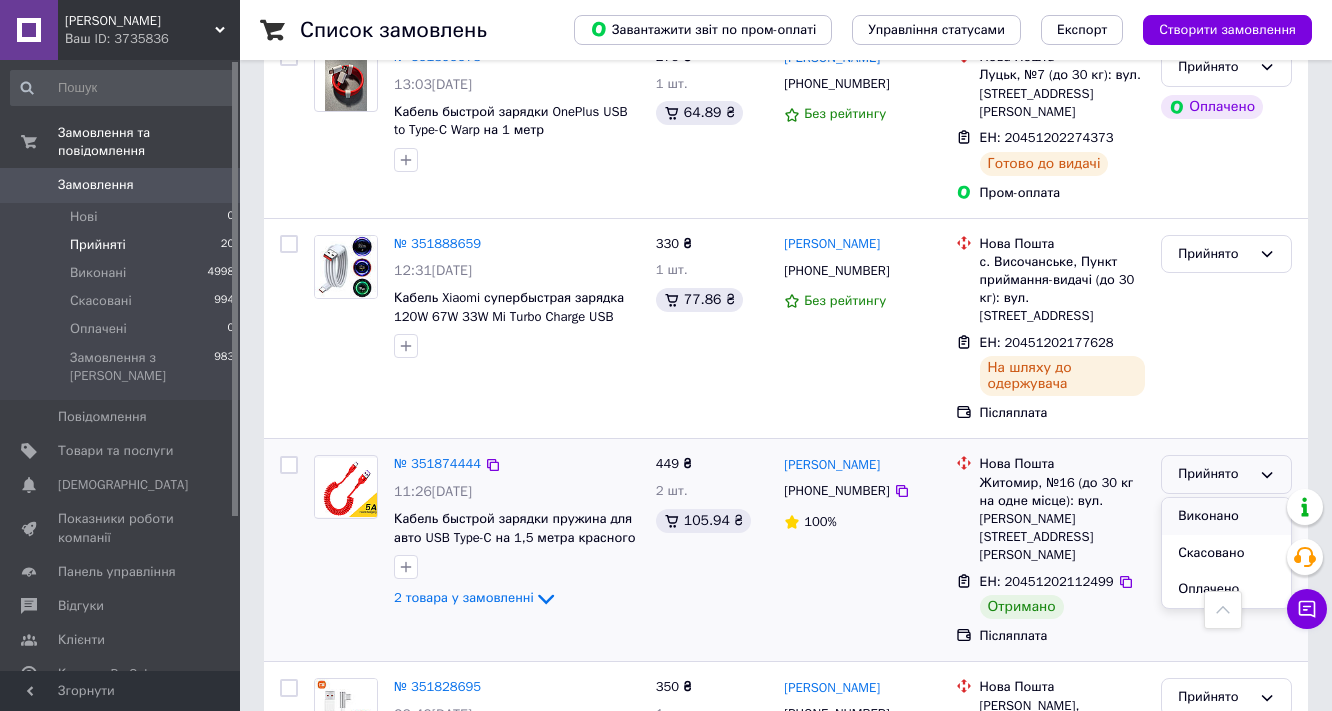 click on "Виконано" at bounding box center [1226, 516] 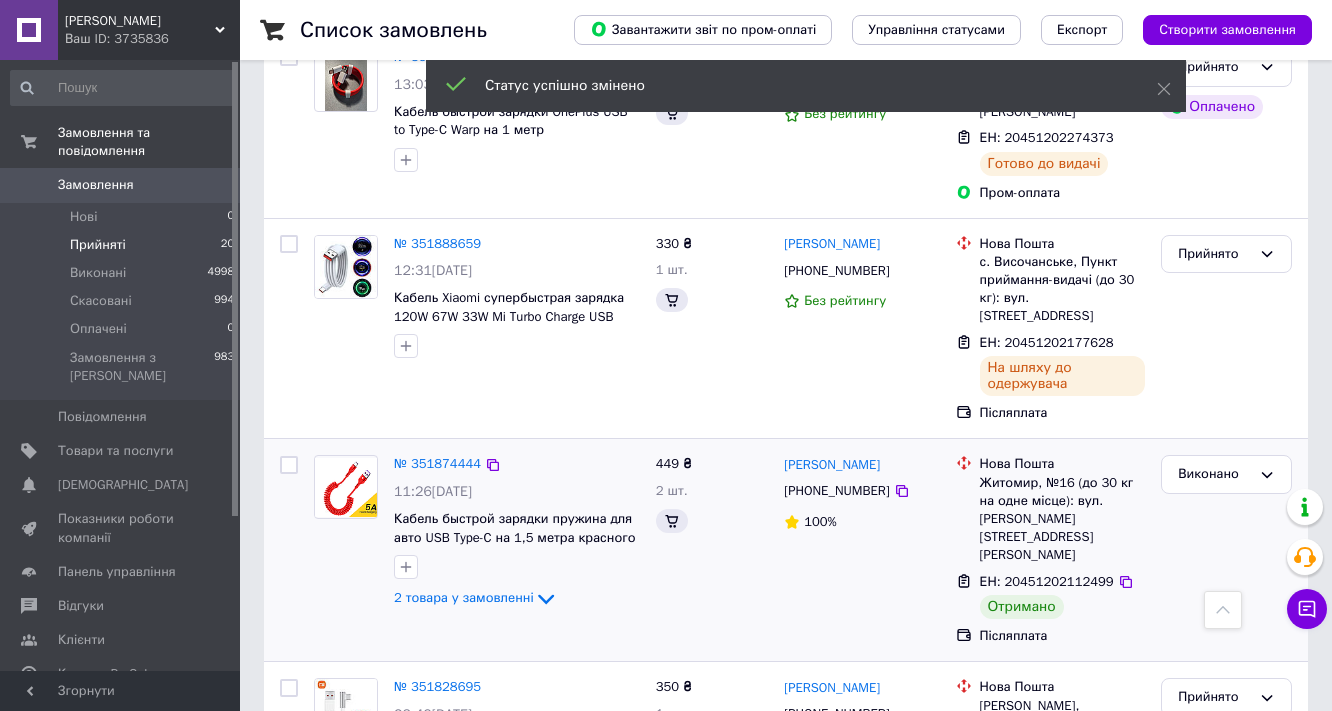 click on "Прийняті" at bounding box center (98, 245) 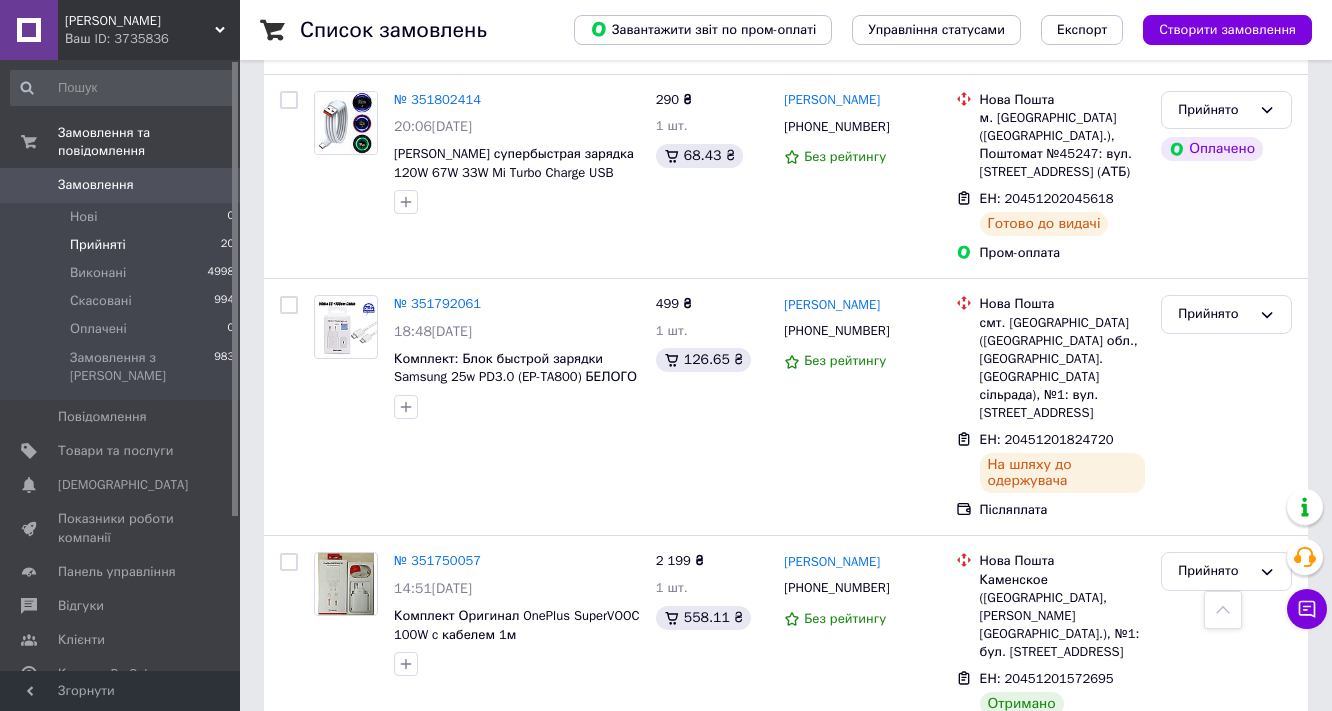 scroll, scrollTop: 2212, scrollLeft: 0, axis: vertical 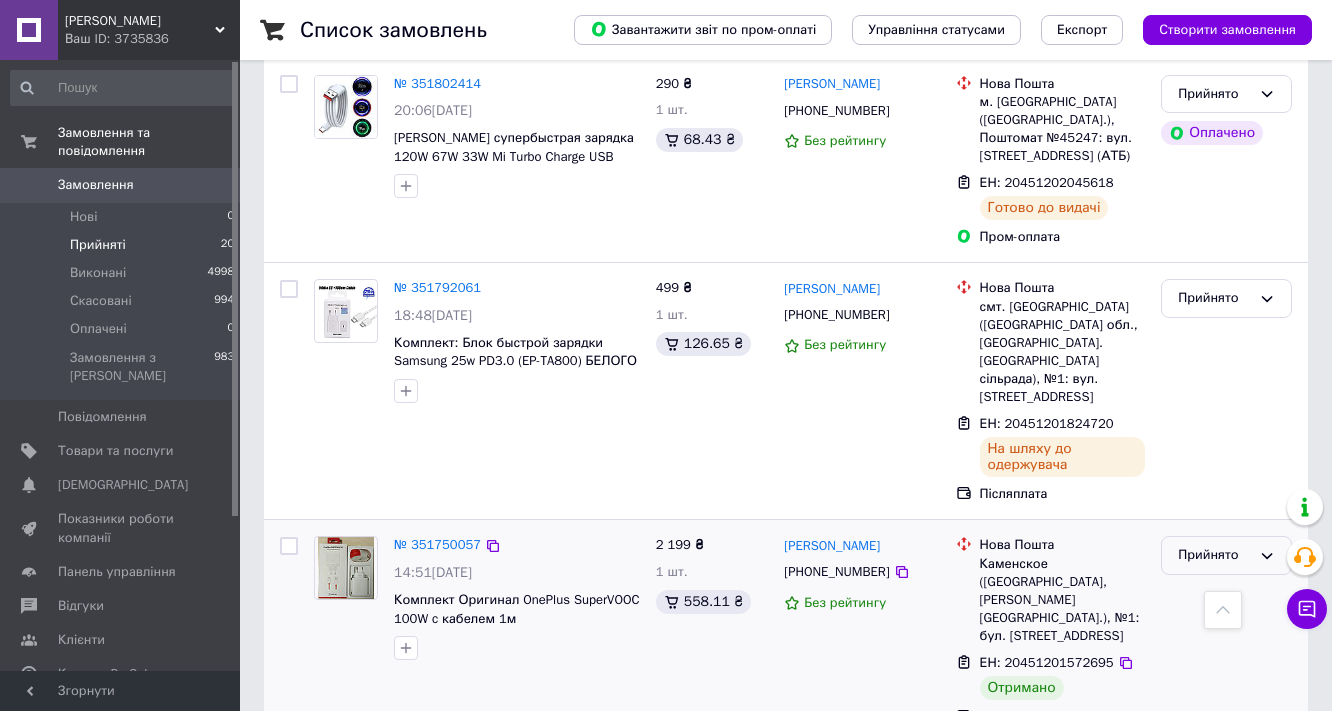 click on "Прийнято" at bounding box center (1214, 555) 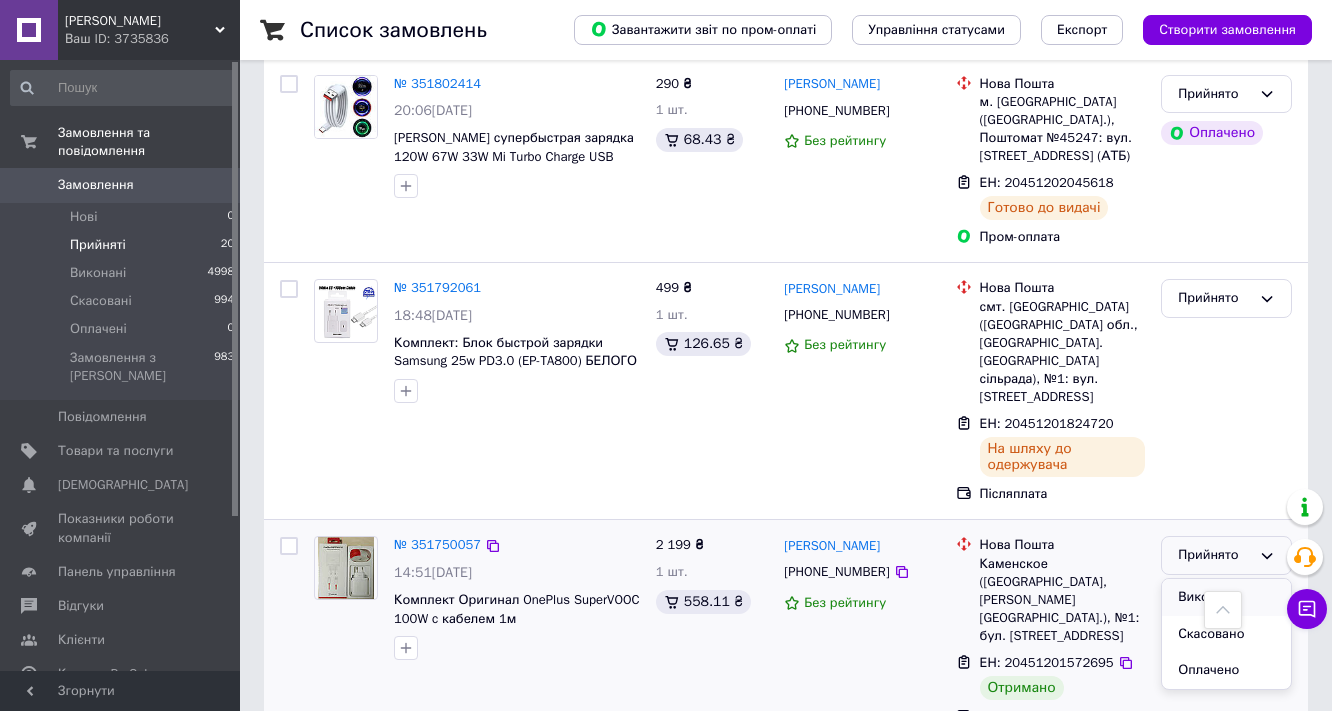 click on "Виконано" at bounding box center (1226, 597) 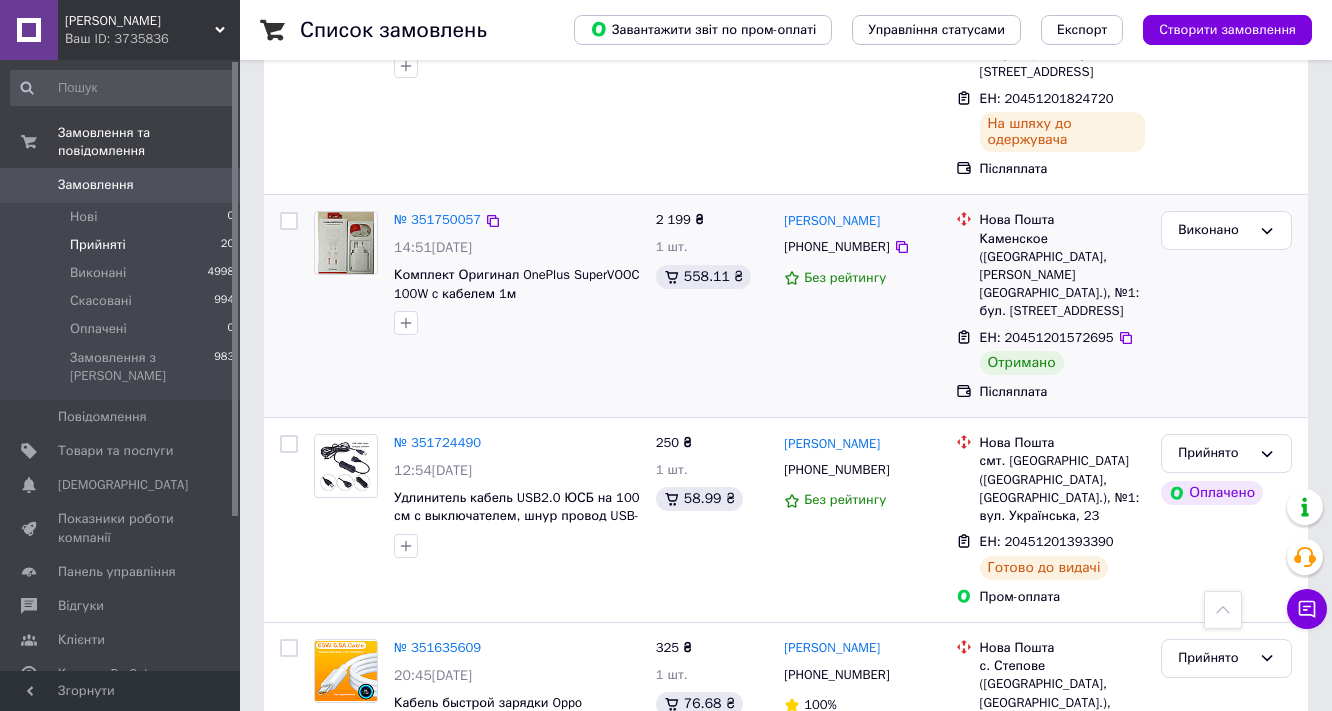scroll, scrollTop: 2612, scrollLeft: 0, axis: vertical 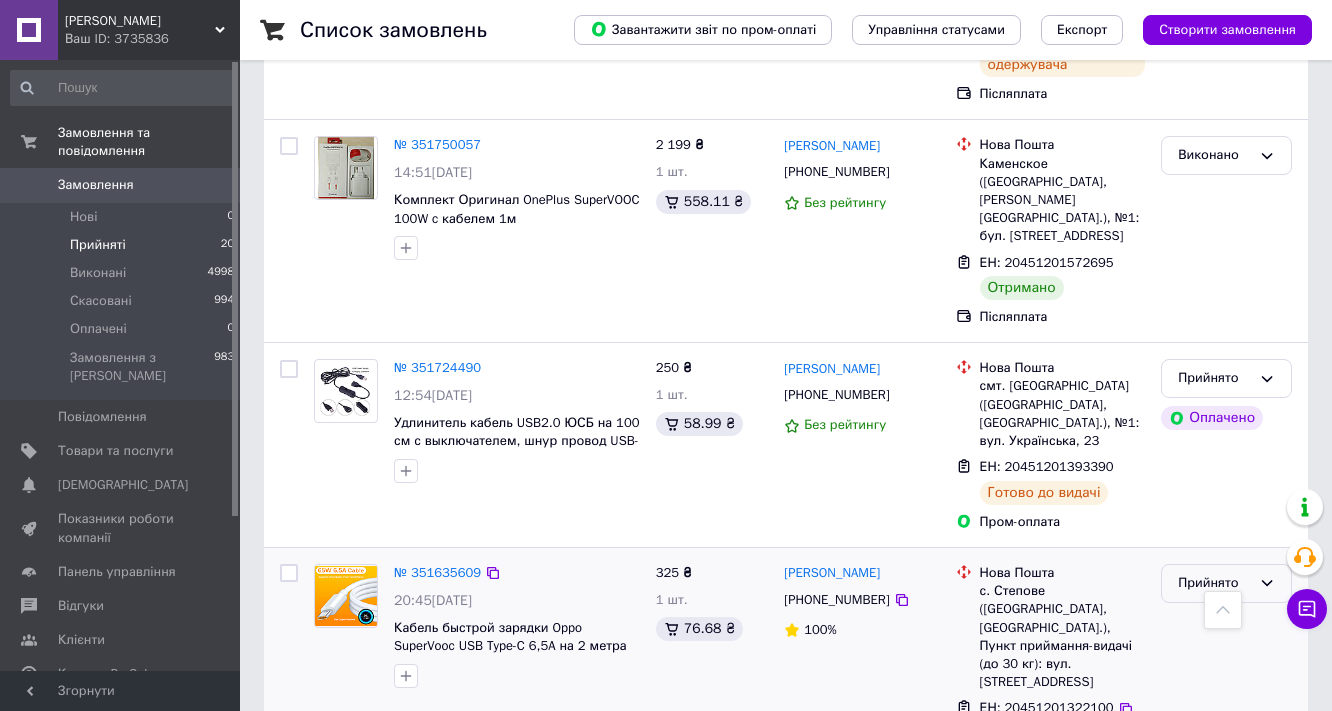 click on "Прийнято" at bounding box center [1214, 583] 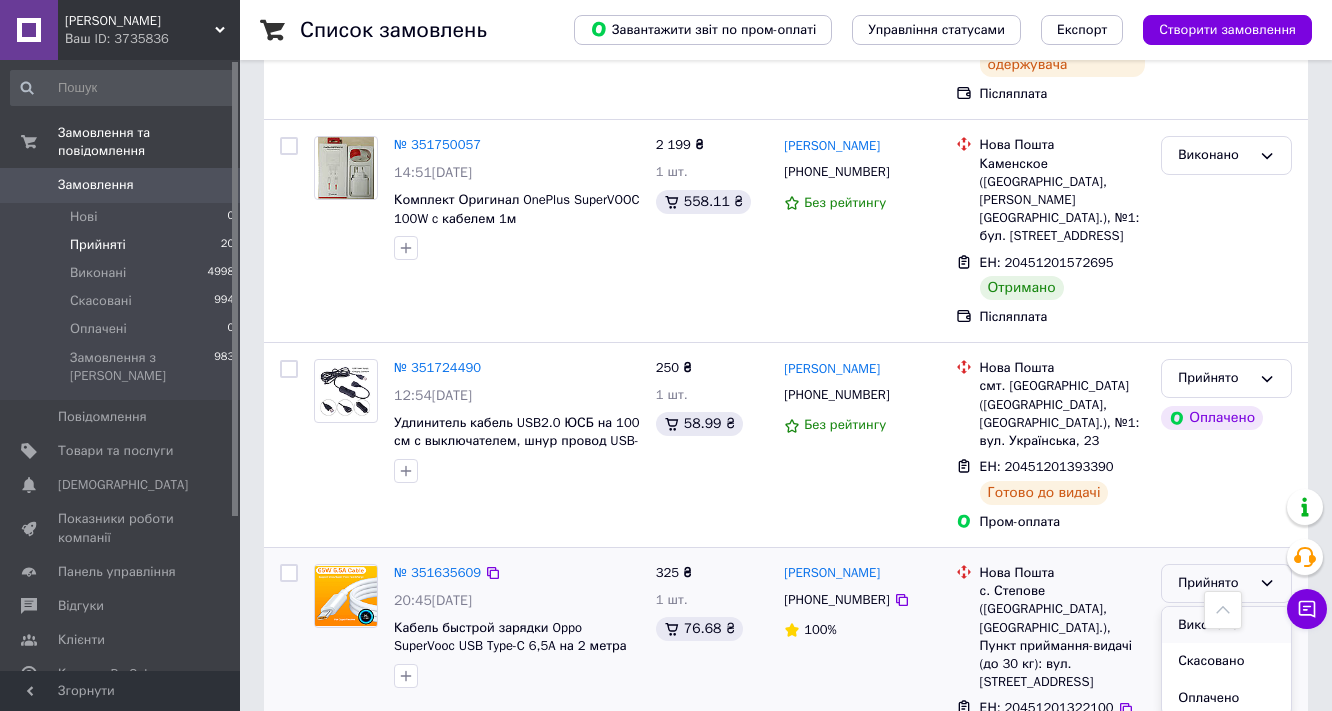click on "Виконано" at bounding box center (1226, 625) 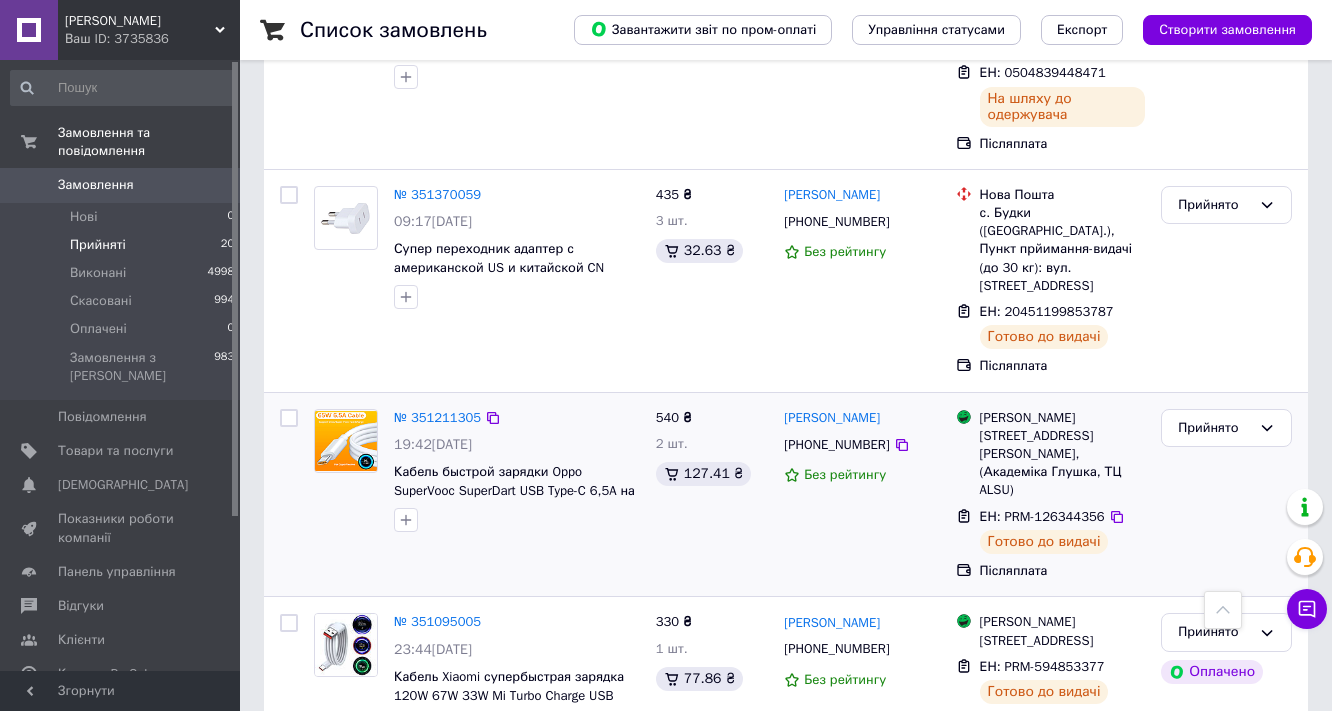 scroll, scrollTop: 3241, scrollLeft: 0, axis: vertical 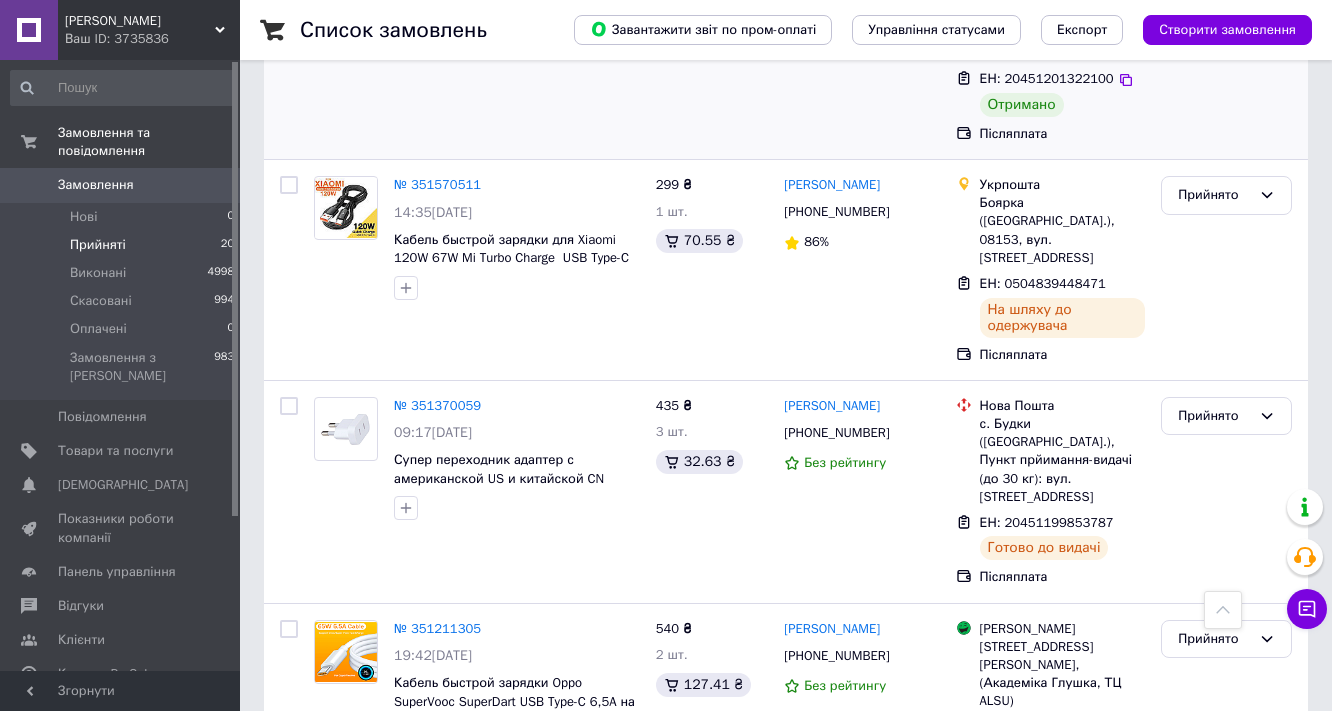click 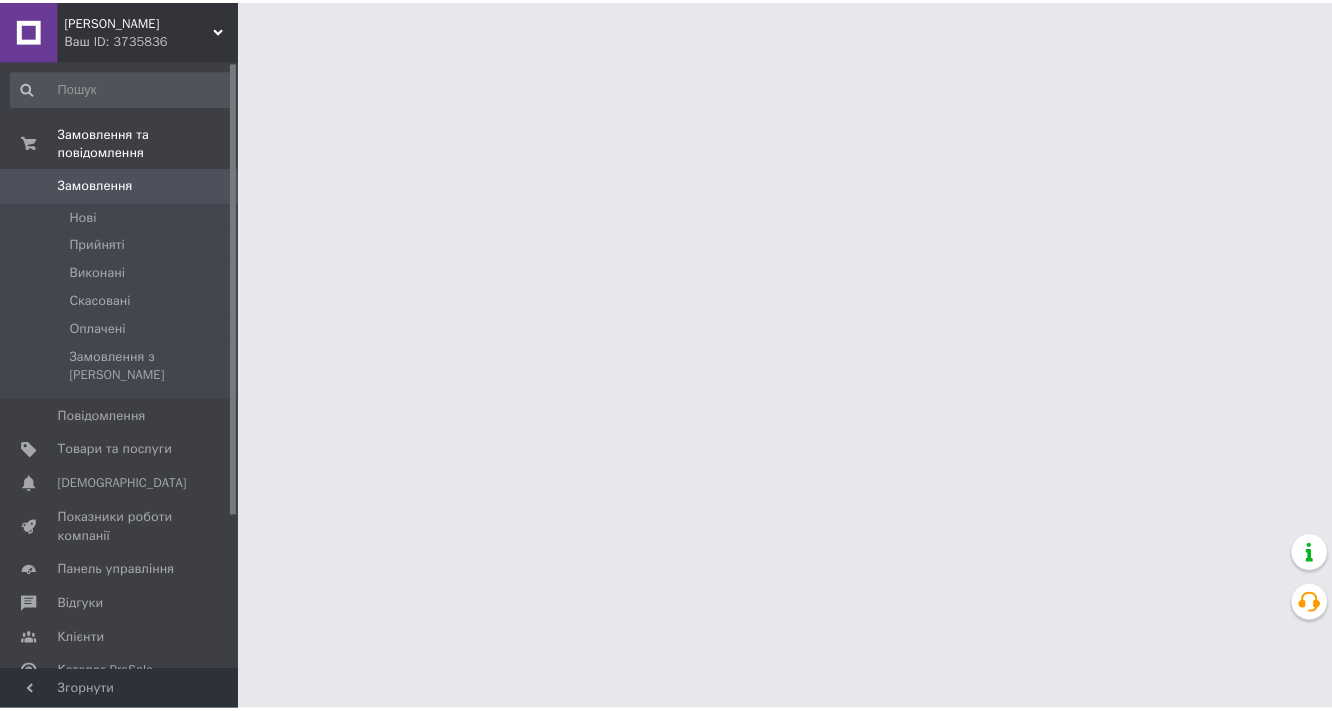 scroll, scrollTop: 0, scrollLeft: 0, axis: both 